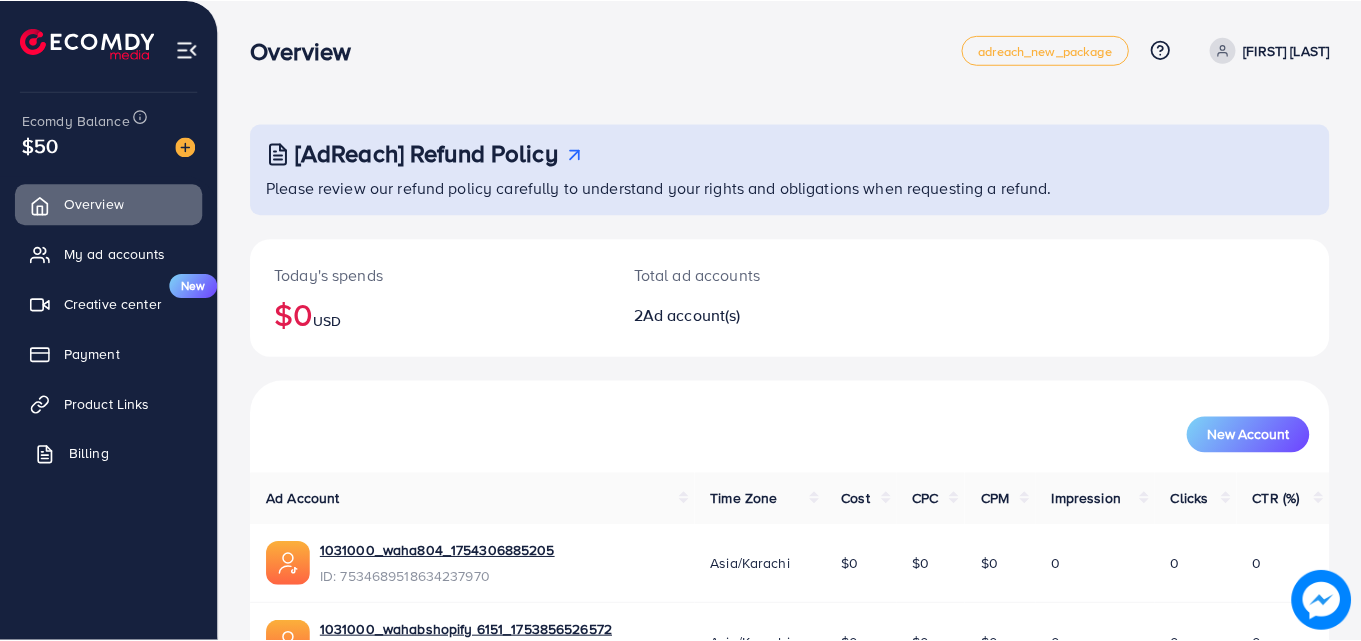 scroll, scrollTop: 0, scrollLeft: 0, axis: both 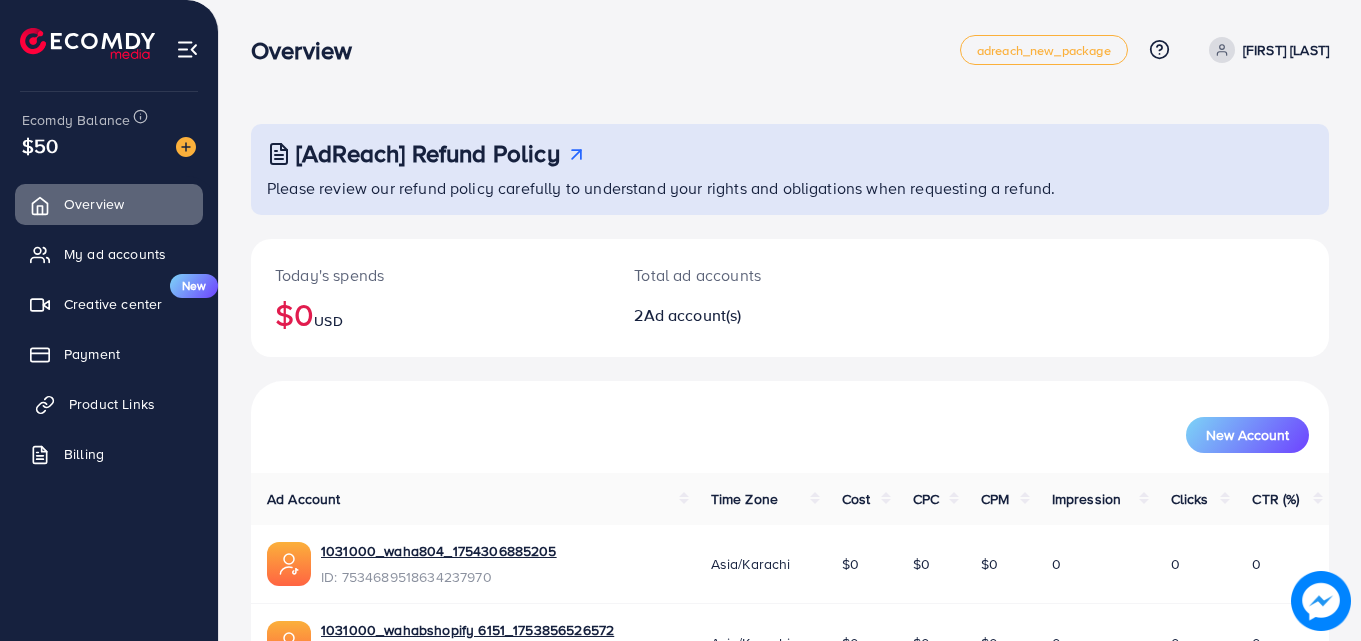 click on "Product Links" at bounding box center (112, 404) 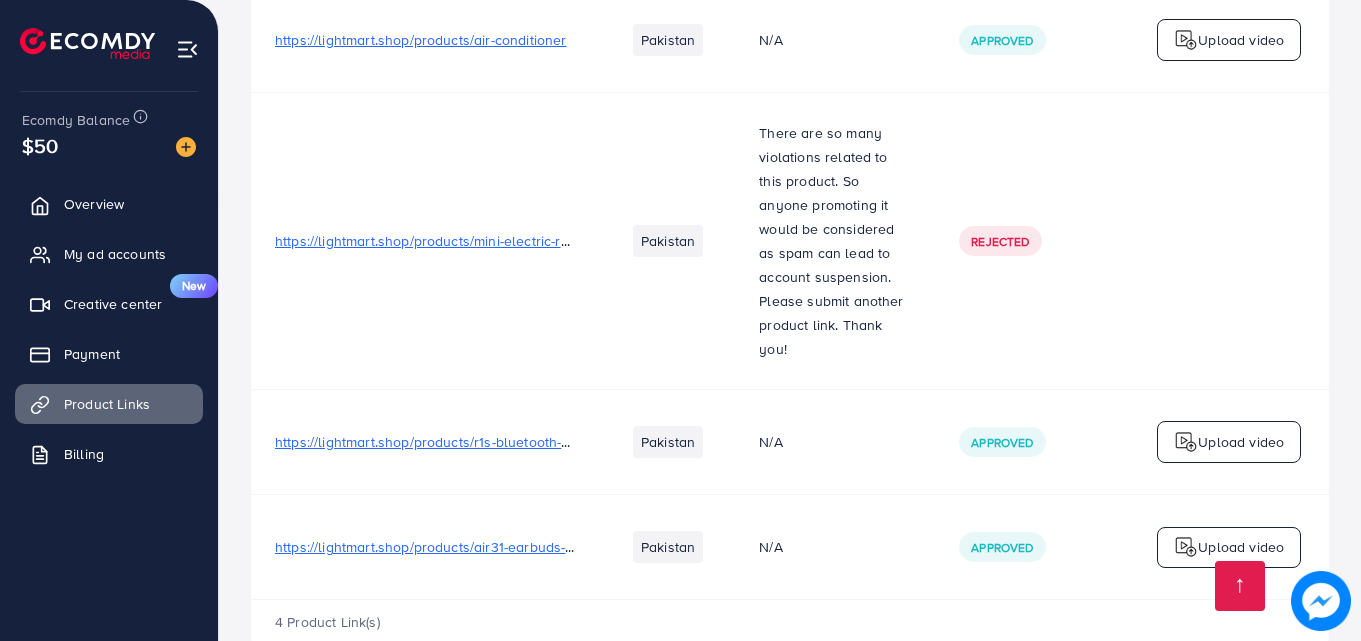 scroll, scrollTop: 318, scrollLeft: 0, axis: vertical 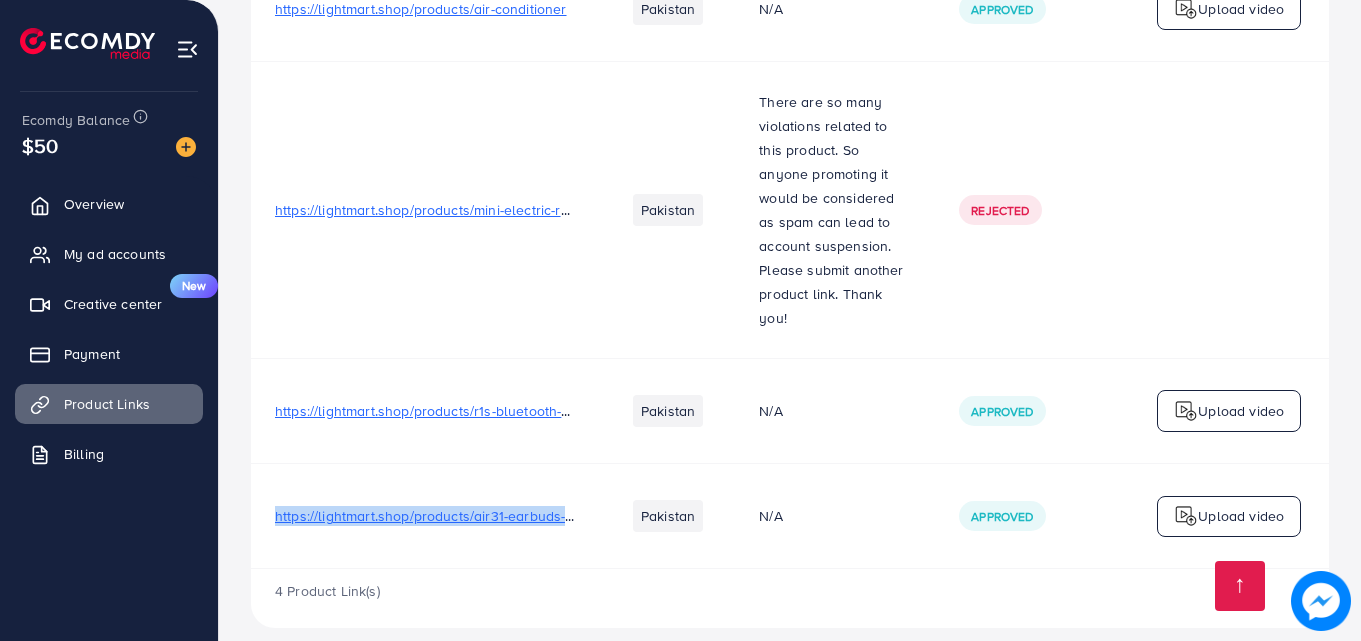 drag, startPoint x: 271, startPoint y: 495, endPoint x: 565, endPoint y: 512, distance: 294.4911 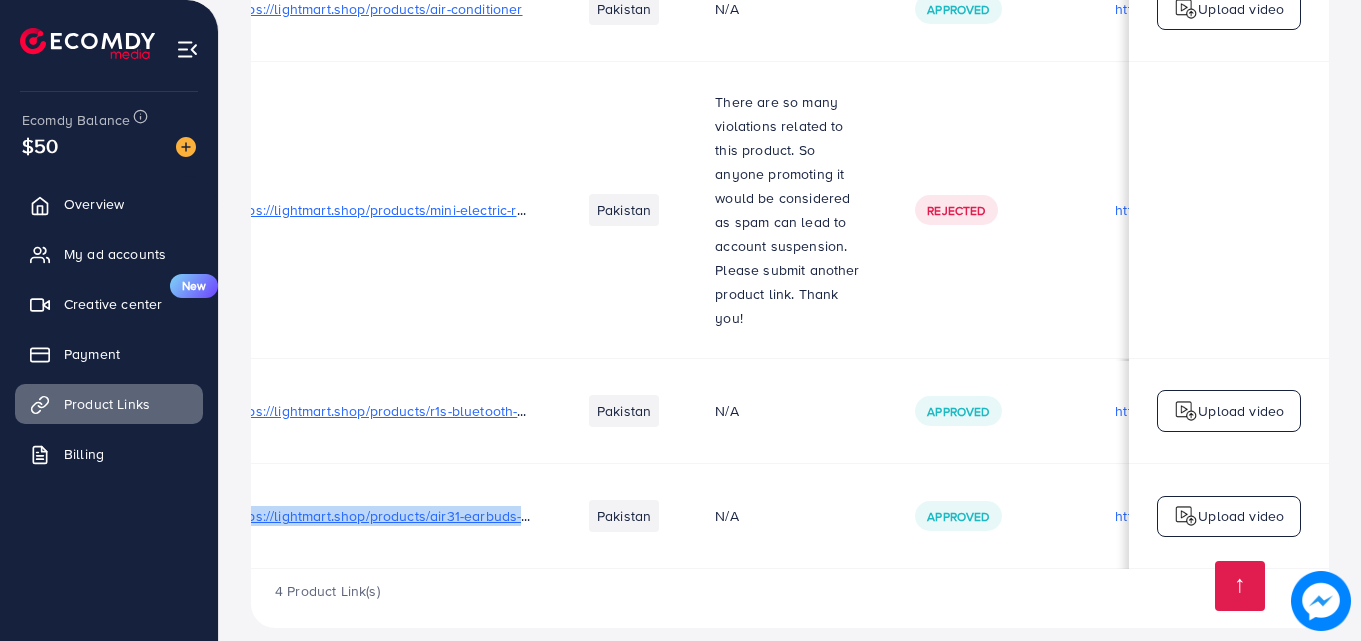 scroll, scrollTop: 0, scrollLeft: 0, axis: both 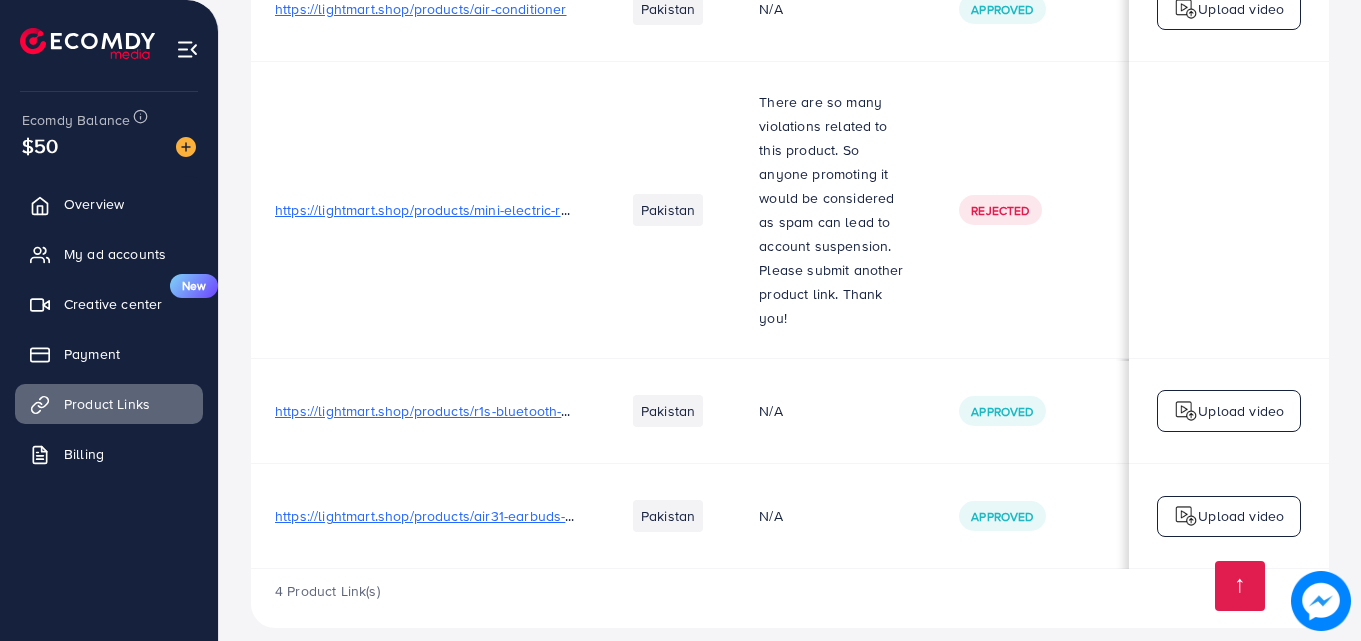 click on "https://lightmart.shop/products/air31-earbuds-wireless-crystal-transparent-bluetooth-5-3-led-digital-display-airpods" at bounding box center (426, 516) 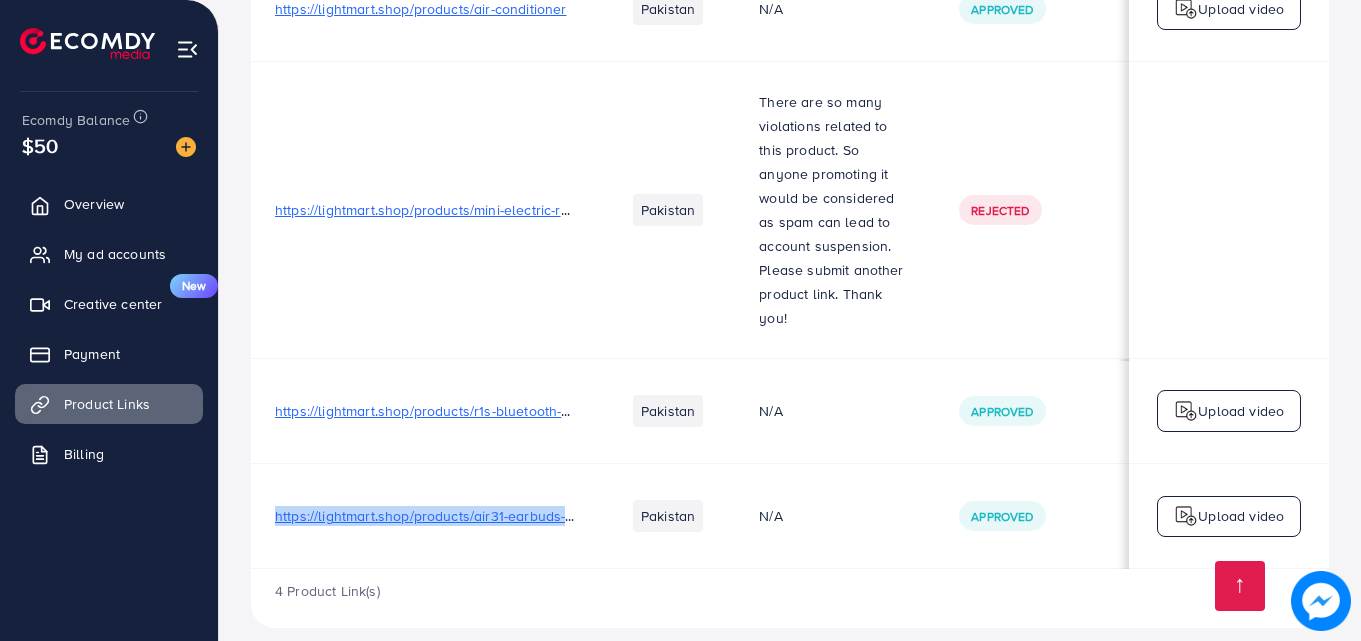 drag, startPoint x: 274, startPoint y: 493, endPoint x: 580, endPoint y: 491, distance: 306.00653 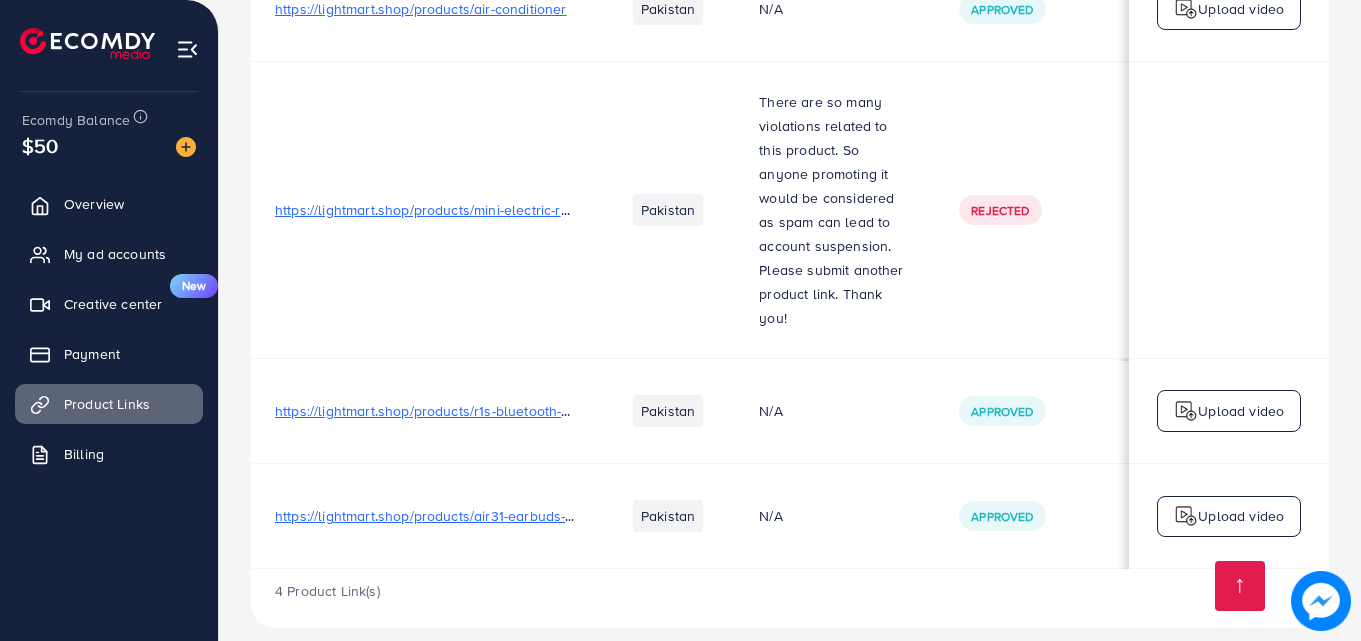 click on "Pakistan" at bounding box center [668, 516] 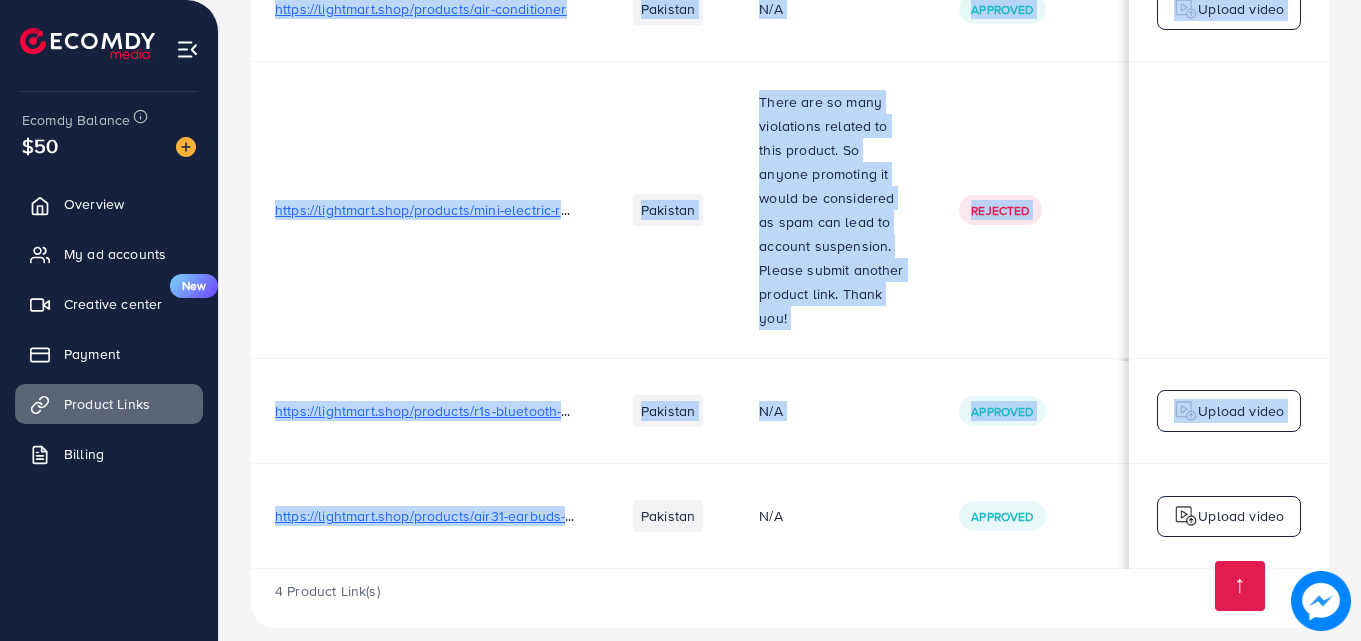 drag, startPoint x: 563, startPoint y: 490, endPoint x: 164, endPoint y: 475, distance: 399.28186 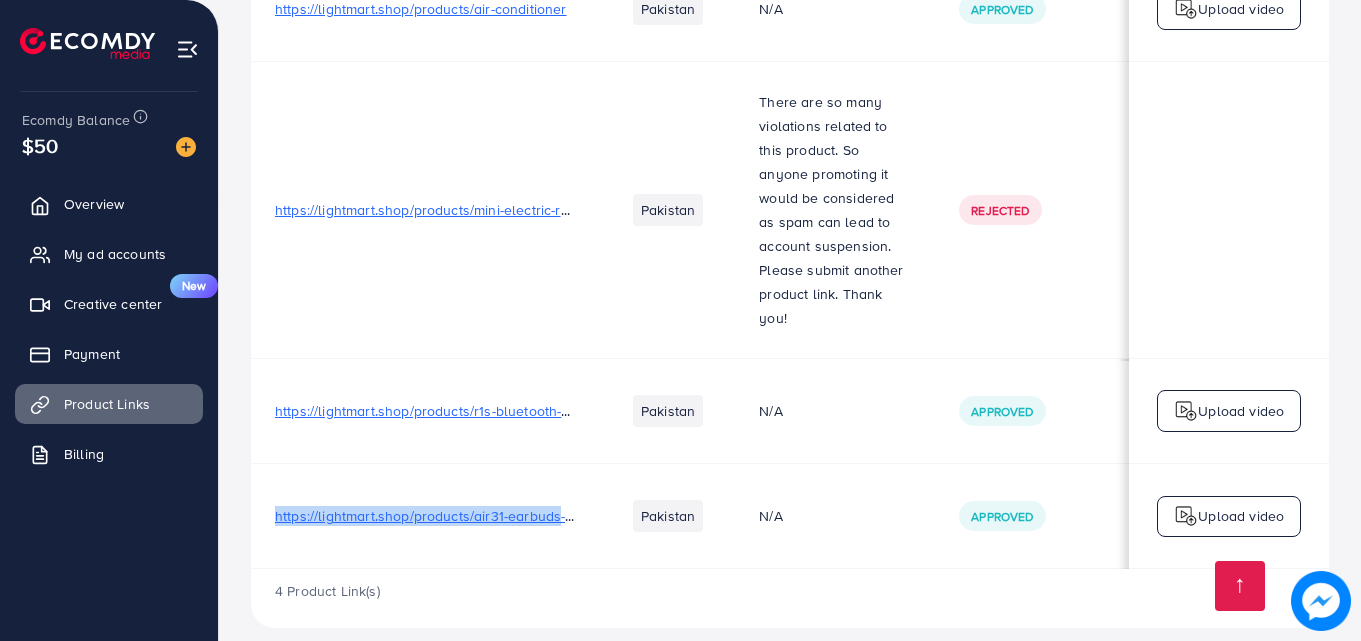 drag, startPoint x: 559, startPoint y: 490, endPoint x: 276, endPoint y: 494, distance: 283.02826 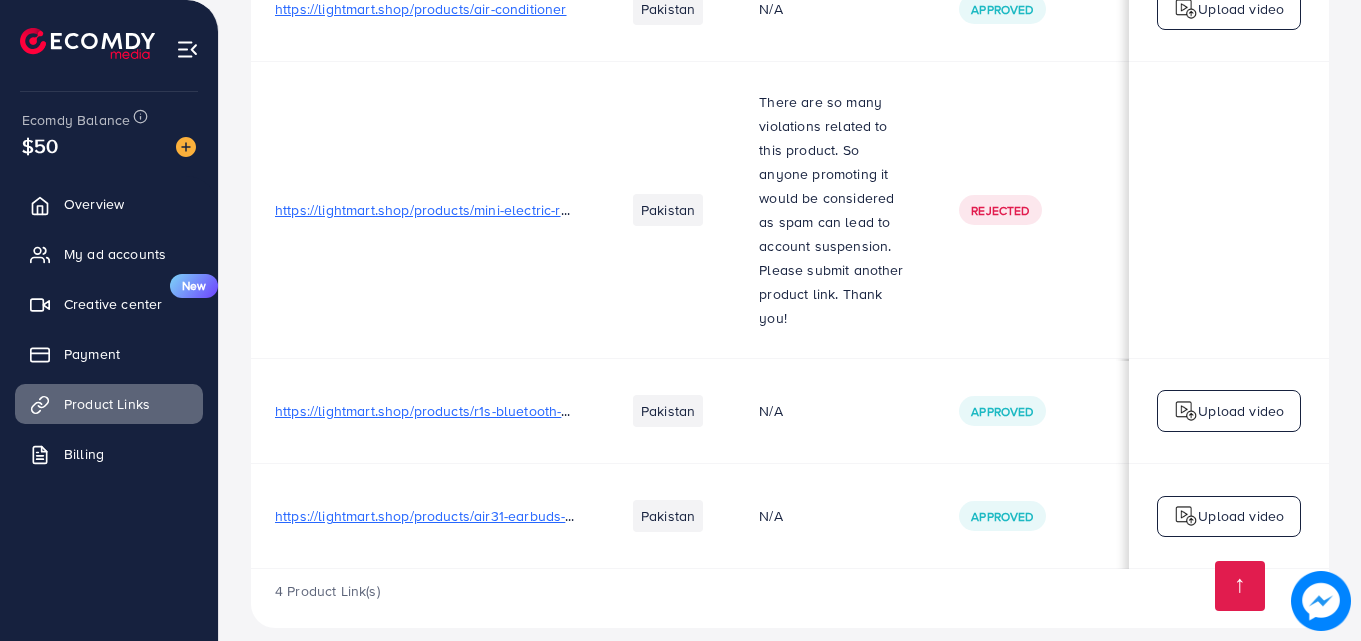 click on "https://lightmart.shop/products/r1s-bluetooth-selfie-stick-tripod-with-remote-control-360-foldable-selfie-rod-for-phone-action-camera-with-led-light" at bounding box center [426, 410] 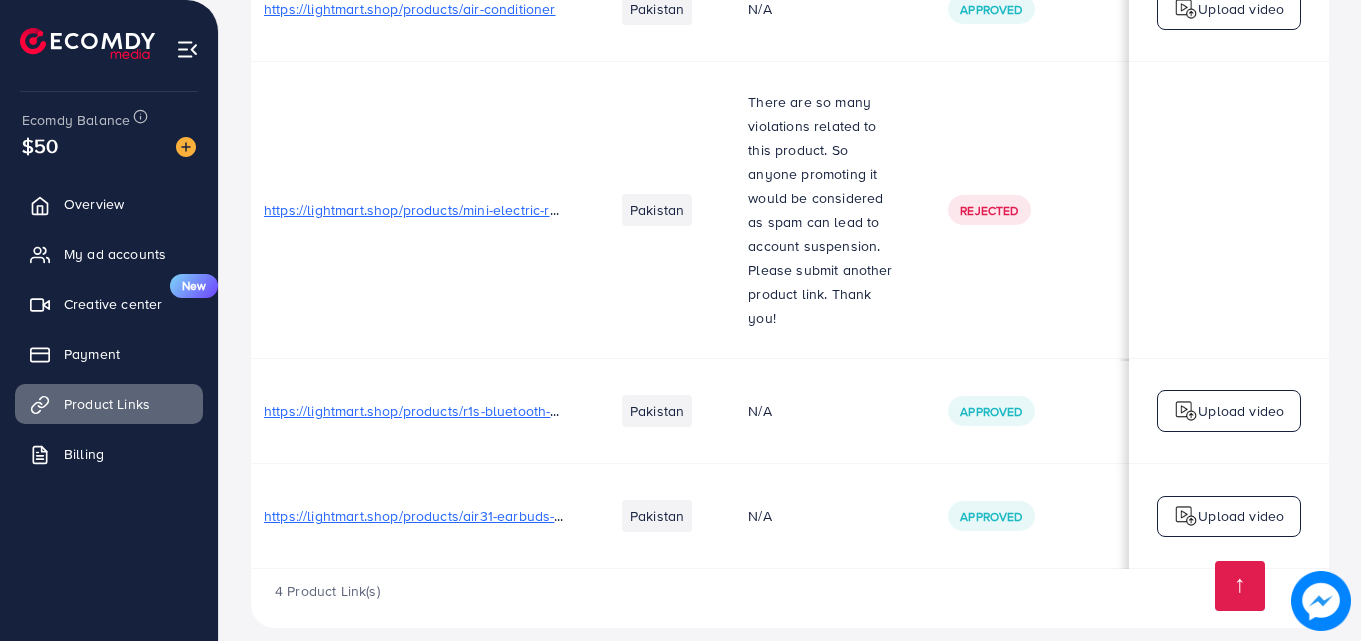 scroll, scrollTop: 0, scrollLeft: 0, axis: both 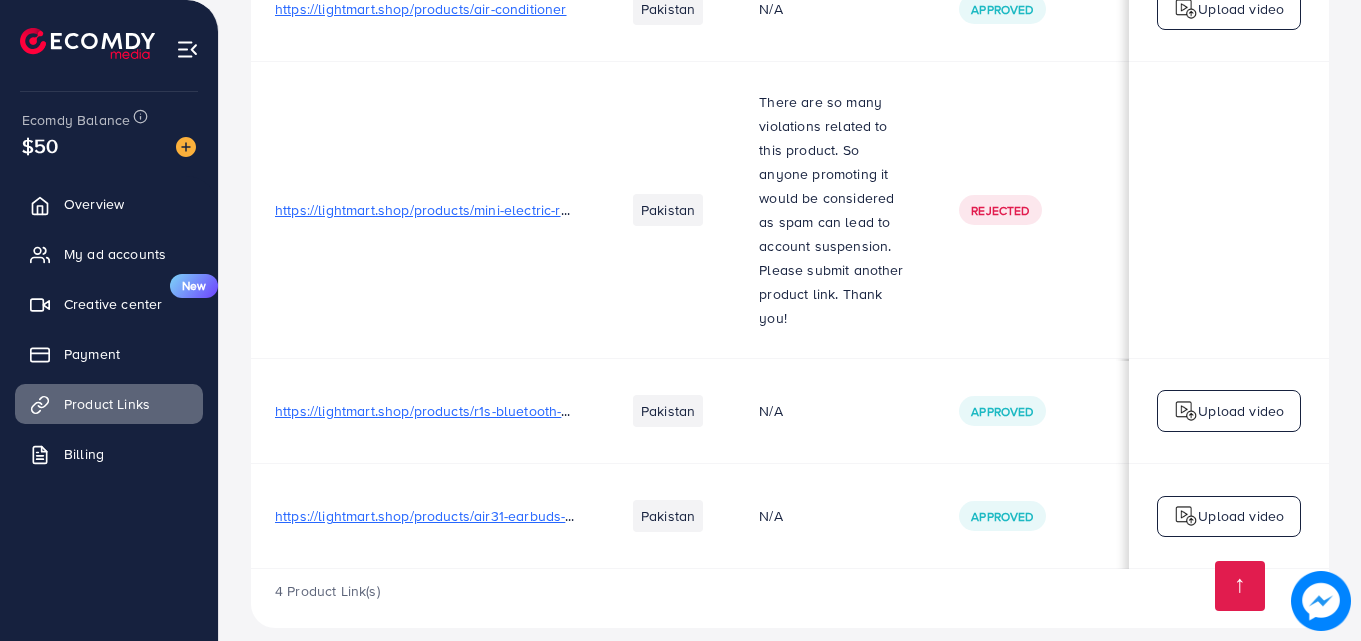 click on "https://lightmart.shop/products/air31-earbuds-wireless-crystal-transparent-bluetooth-5-3-led-digital-display-airpods" at bounding box center [641, 516] 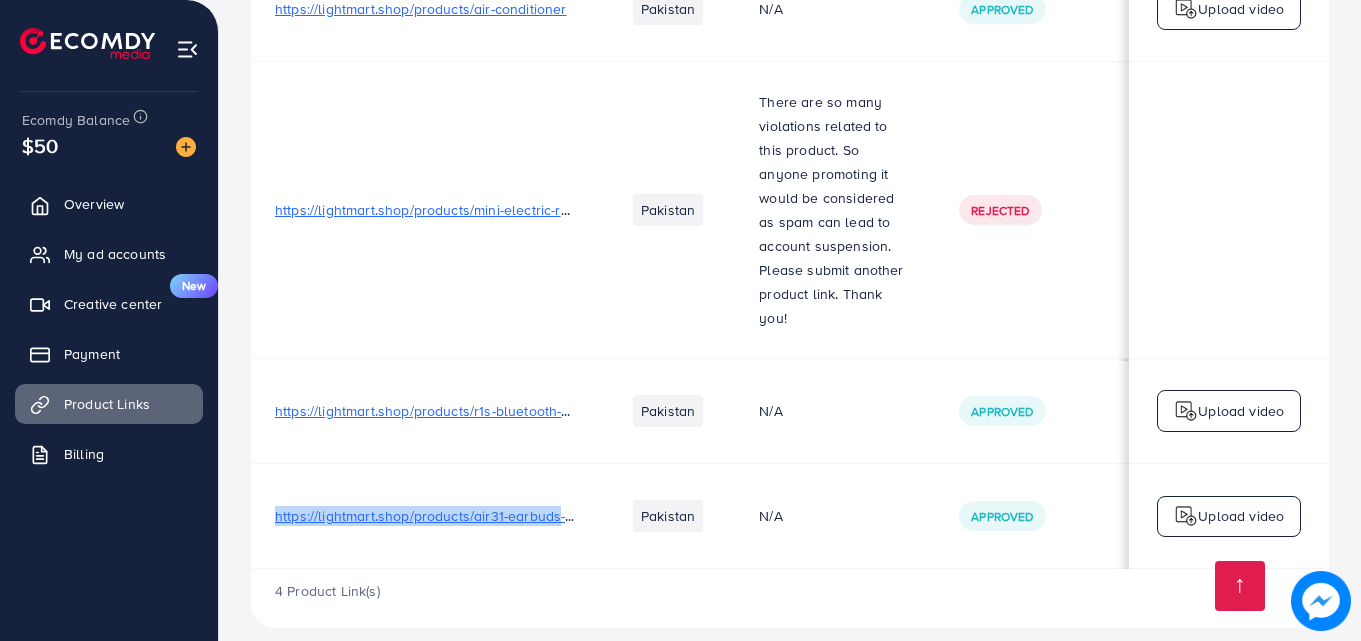 drag, startPoint x: 558, startPoint y: 494, endPoint x: 265, endPoint y: 517, distance: 293.90134 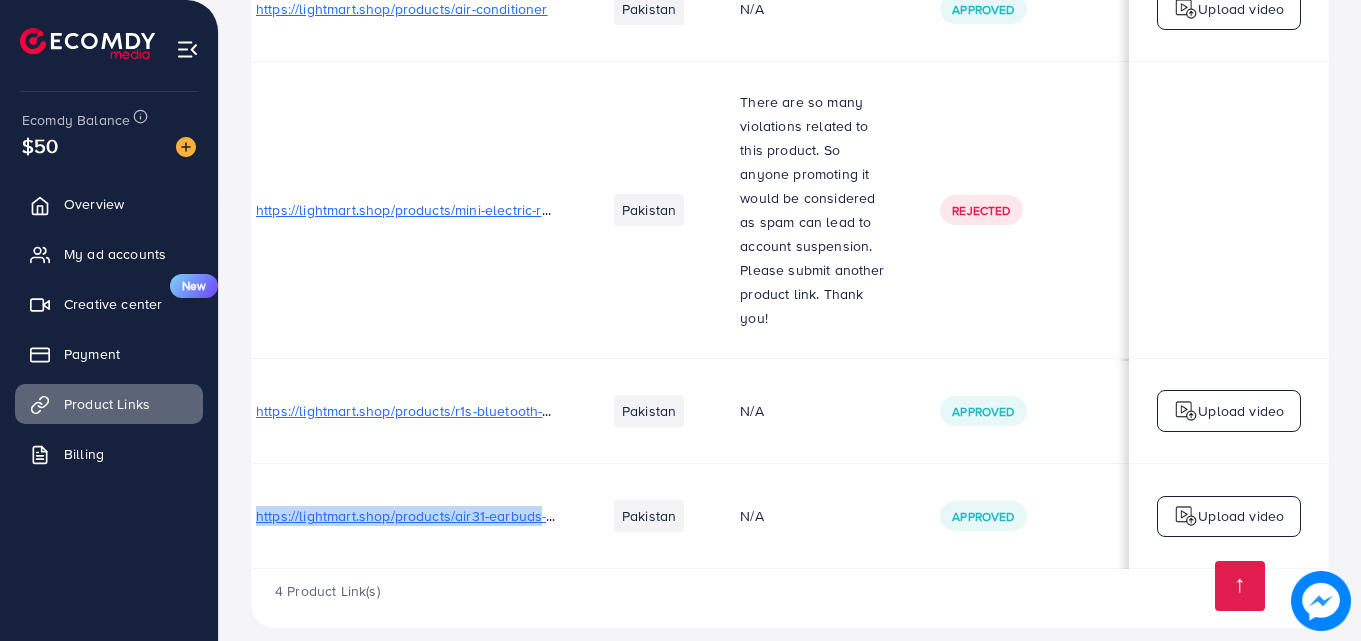 scroll, scrollTop: 0, scrollLeft: 0, axis: both 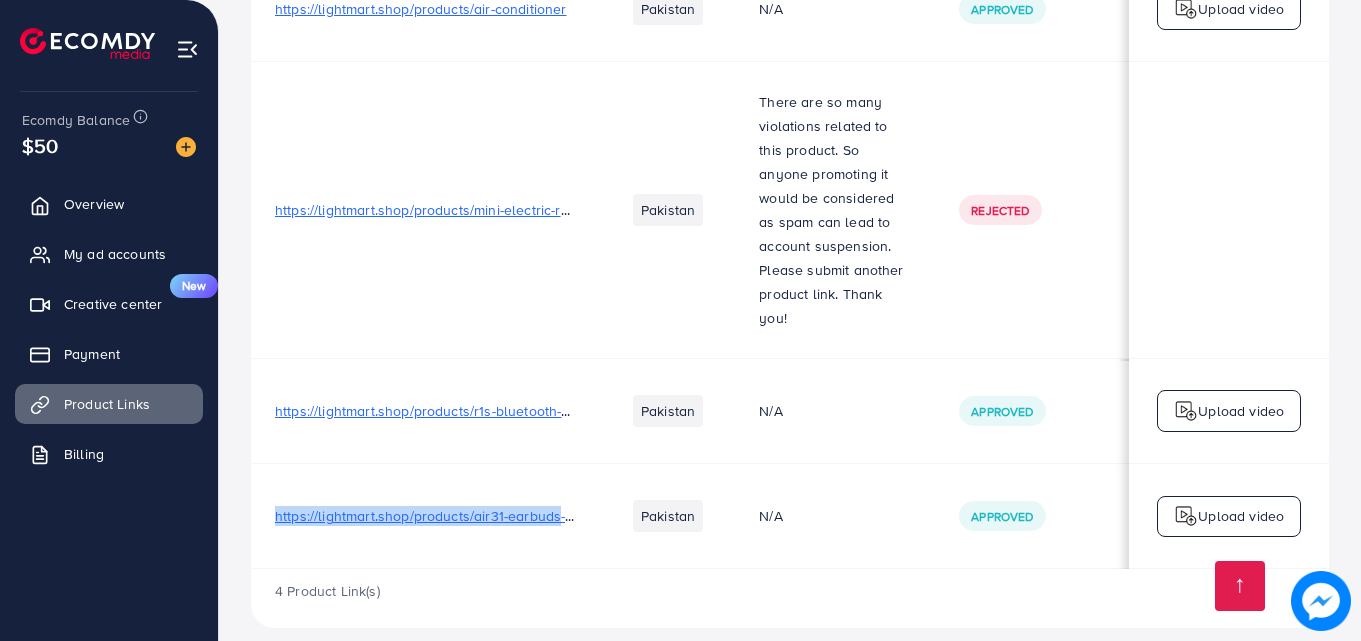 copy on "https://lightmart.shop/products/air31-earbuds" 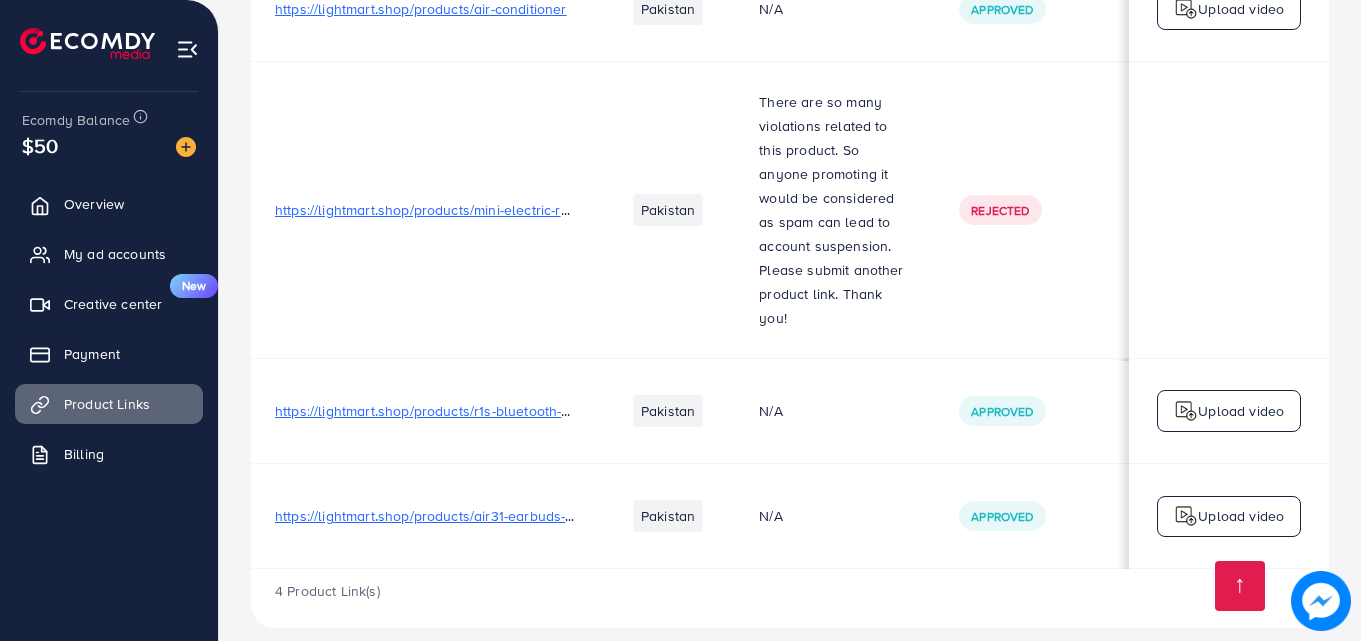 click on "https://lightmart.shop/products/r1s-bluetooth-selfie-stick-tripod-with-remote-control-360-foldable-selfie-rod-for-phone-action-camera-with-led-light" at bounding box center (426, 410) 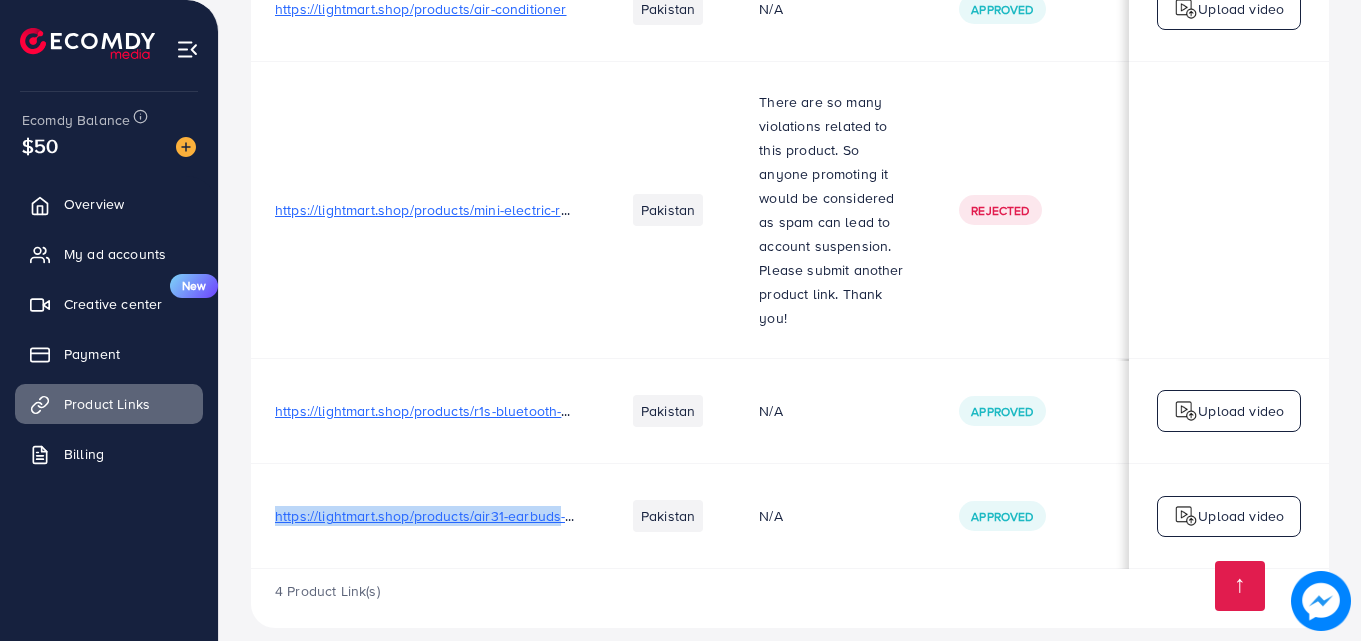 drag, startPoint x: 275, startPoint y: 491, endPoint x: 556, endPoint y: 494, distance: 281.01602 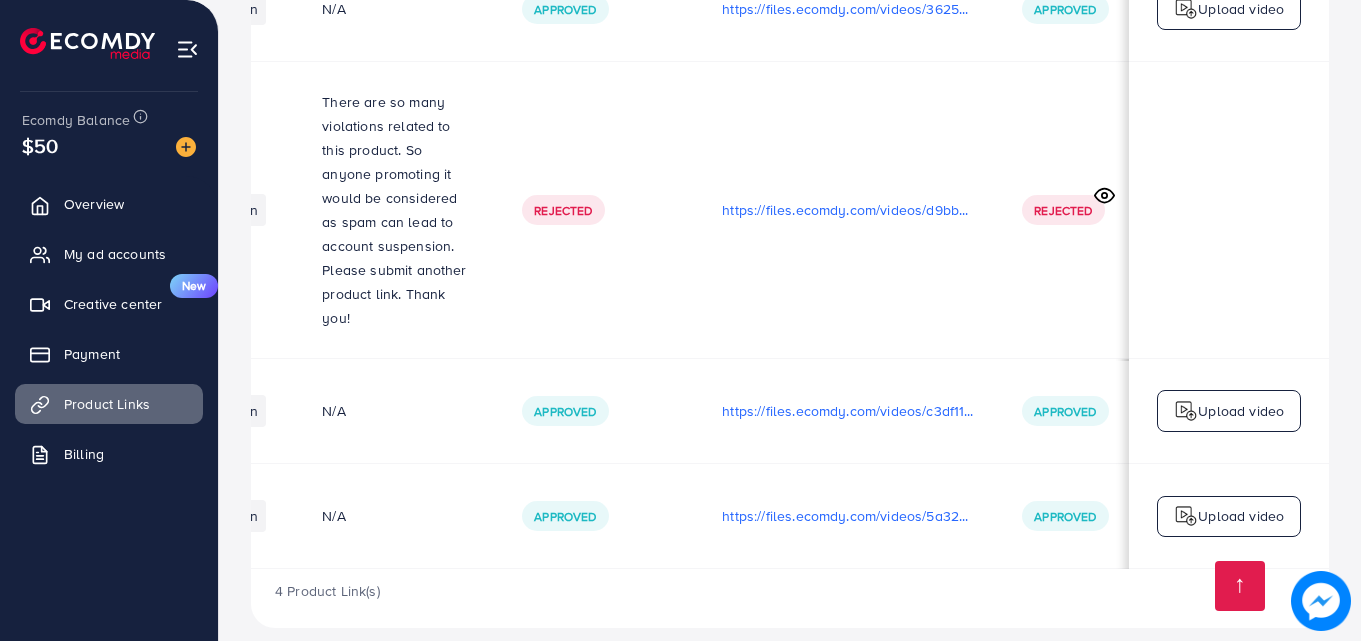 scroll, scrollTop: 0, scrollLeft: 506, axis: horizontal 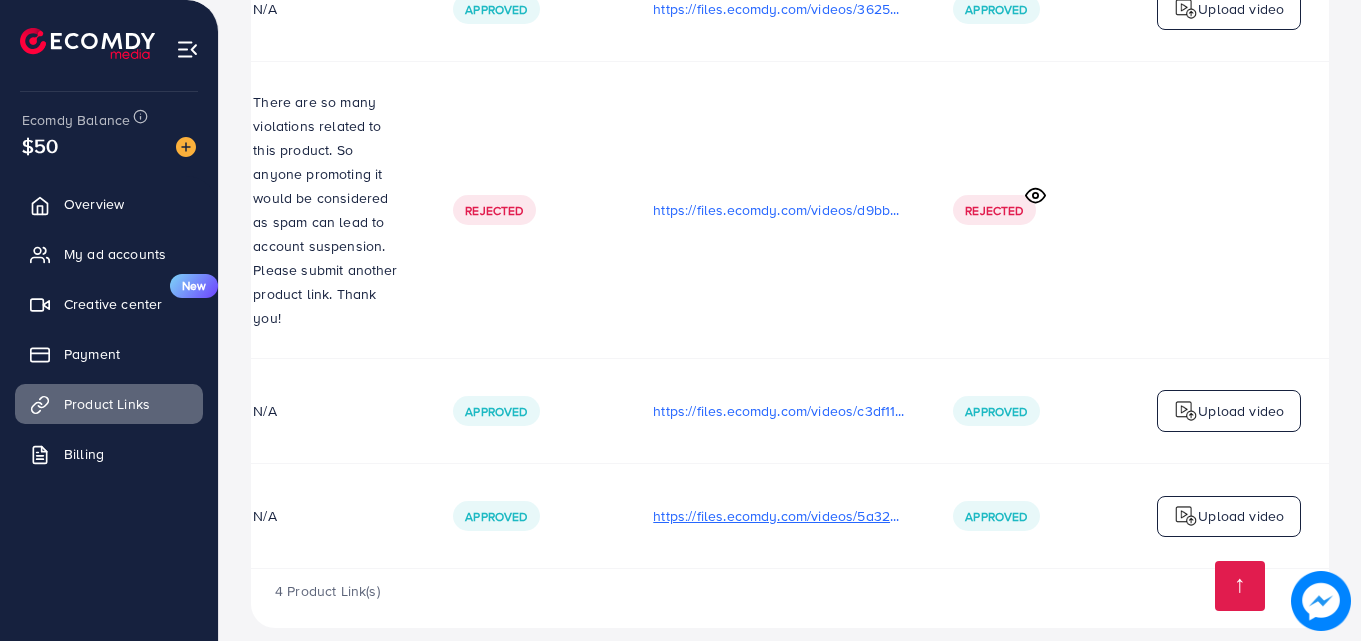click on "https://files.ecomdy.com/videos/5a32bb3d-0f63-4077-bfc1-502b121f45c4-1754482635269.mp4" at bounding box center (779, 516) 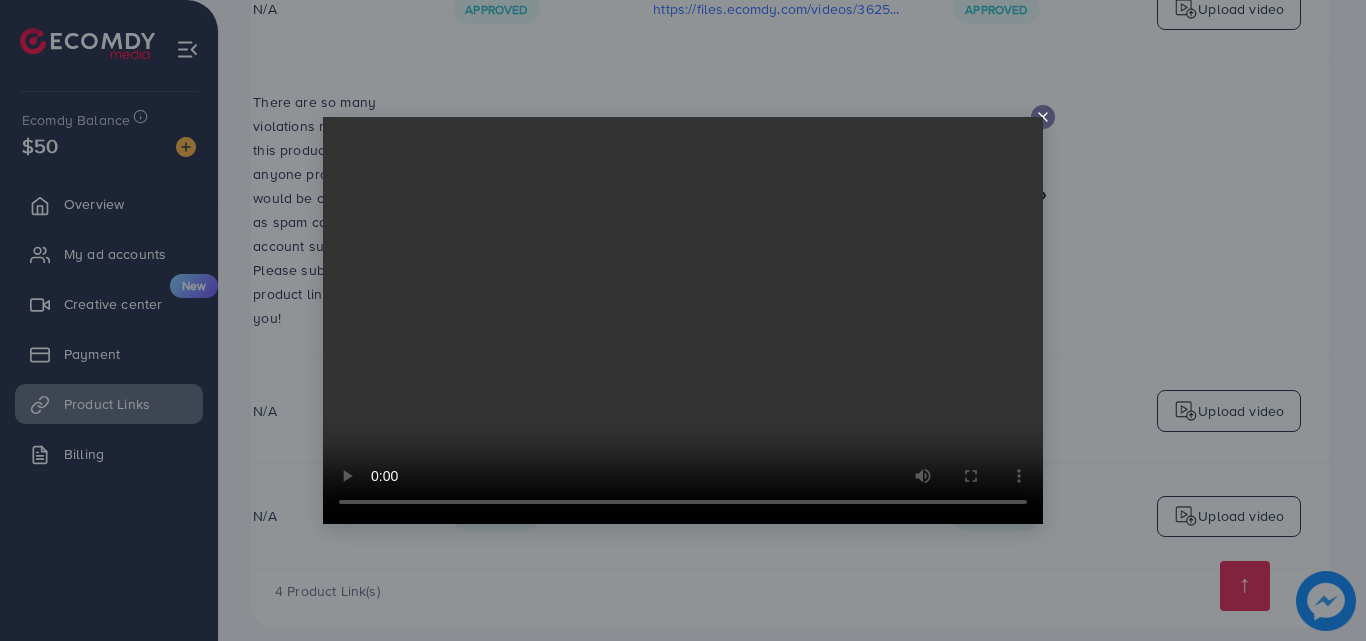 click 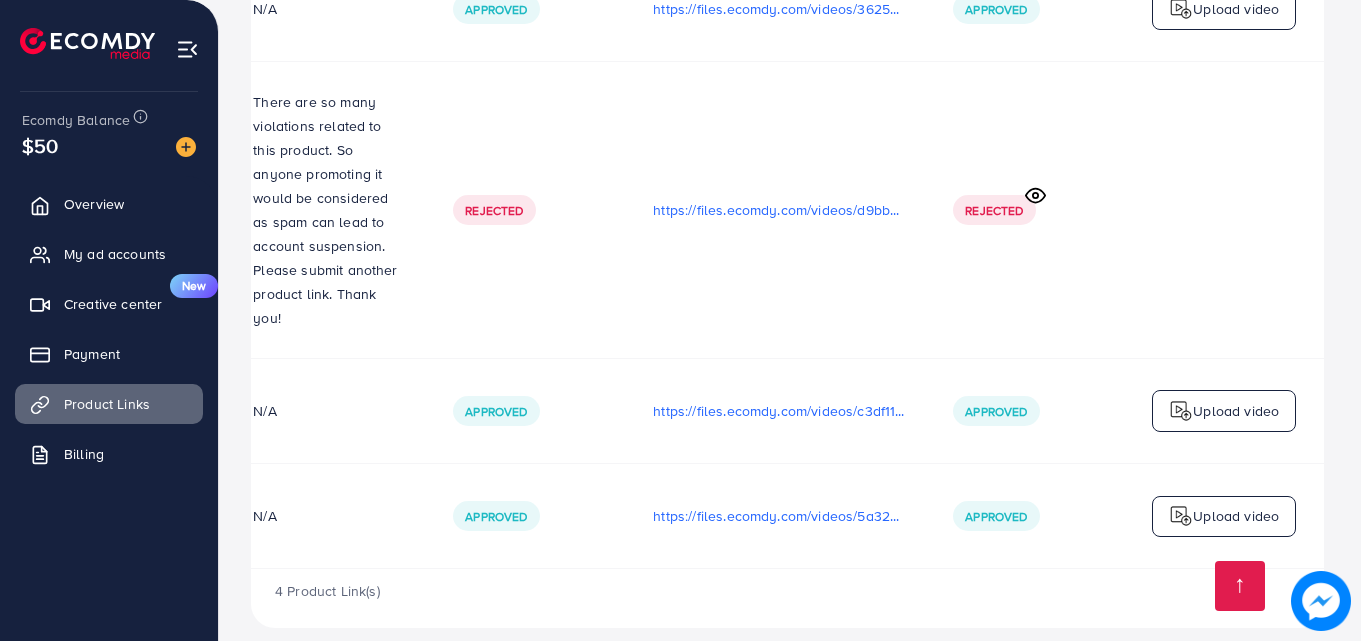scroll, scrollTop: 0, scrollLeft: 501, axis: horizontal 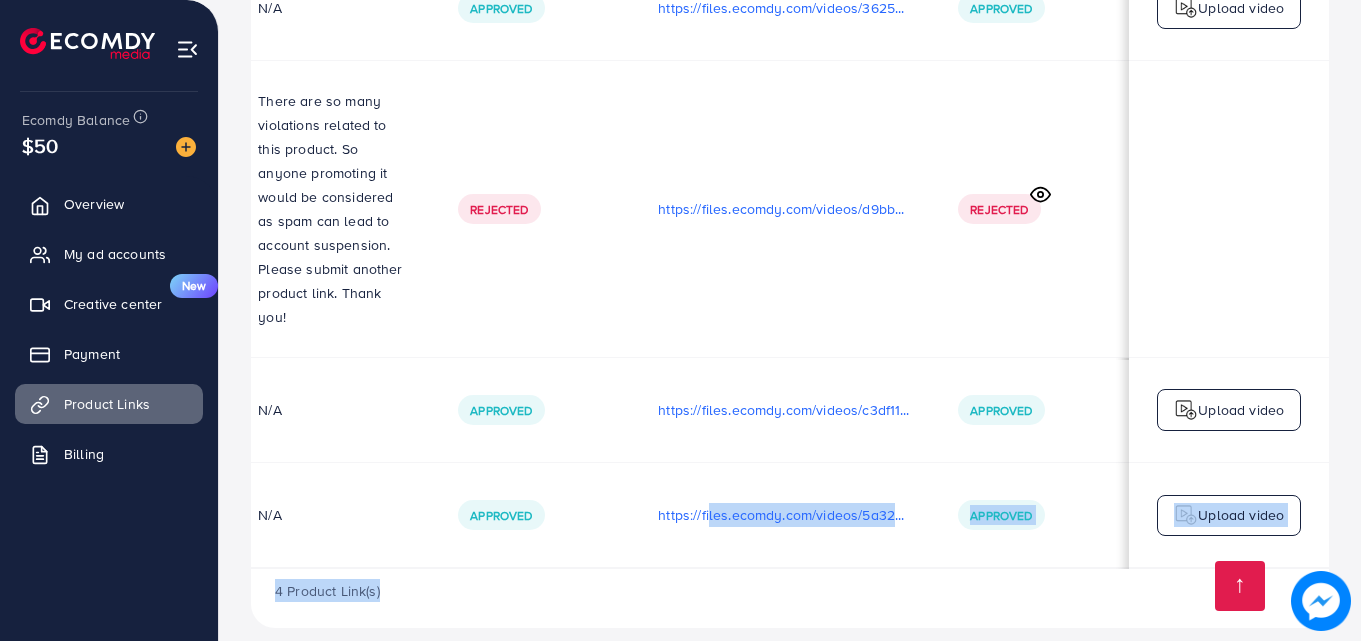 drag, startPoint x: 707, startPoint y: 543, endPoint x: 464, endPoint y: 562, distance: 243.74167 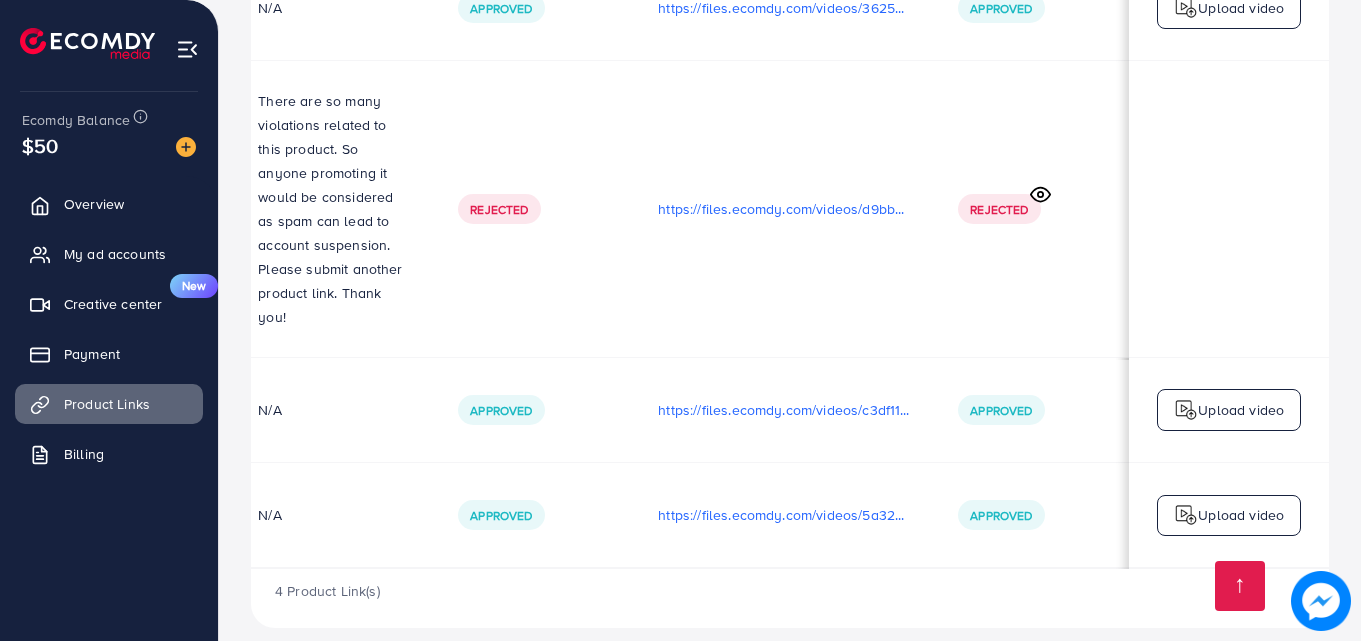 click on "4 Product Link(s)" at bounding box center (327, 591) 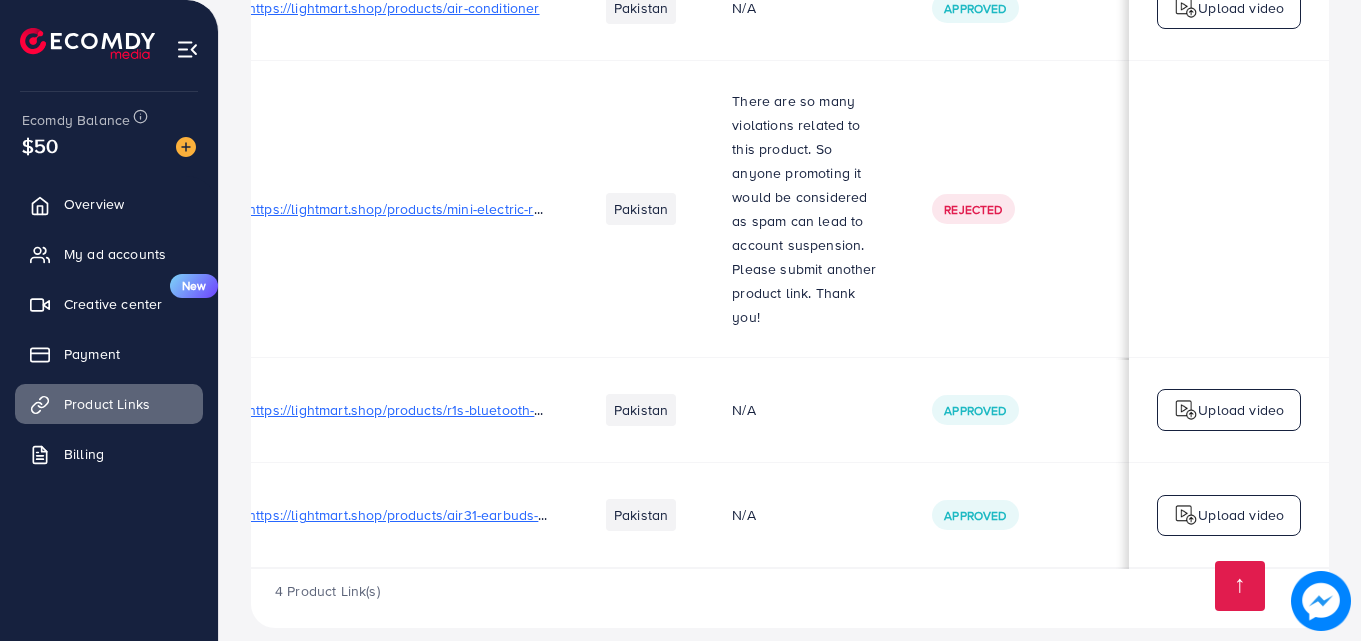 scroll, scrollTop: 1, scrollLeft: 0, axis: vertical 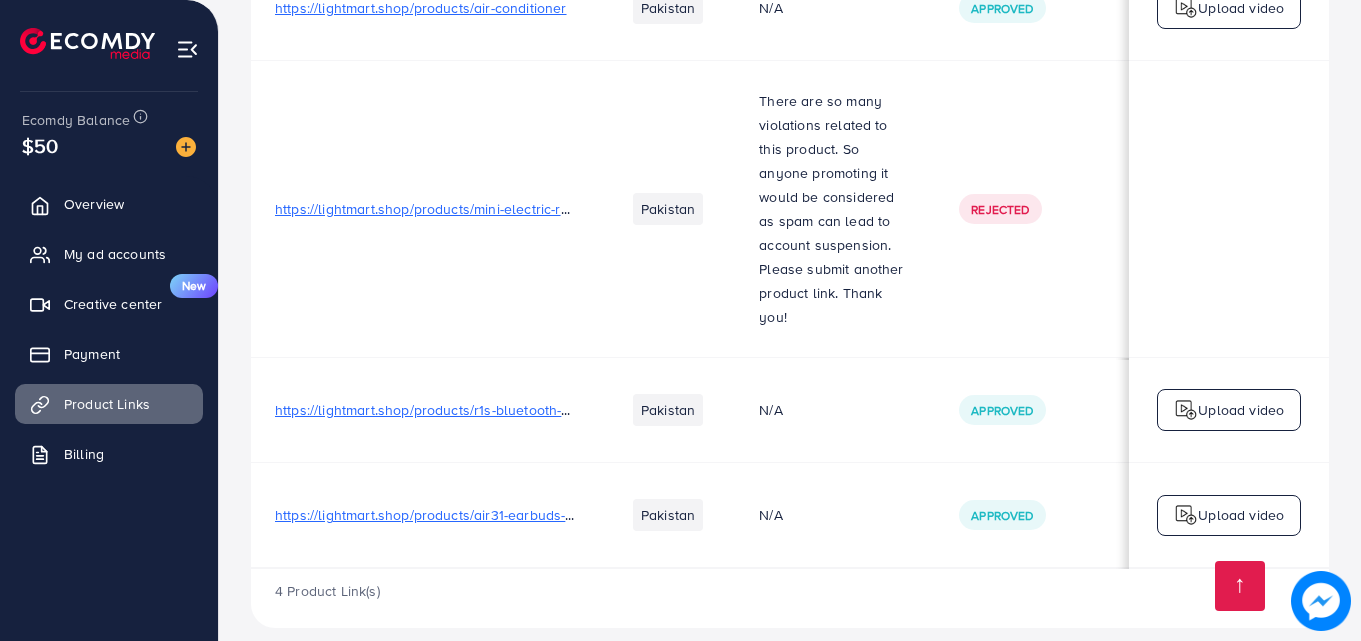click on "Pakistan" at bounding box center [668, 515] 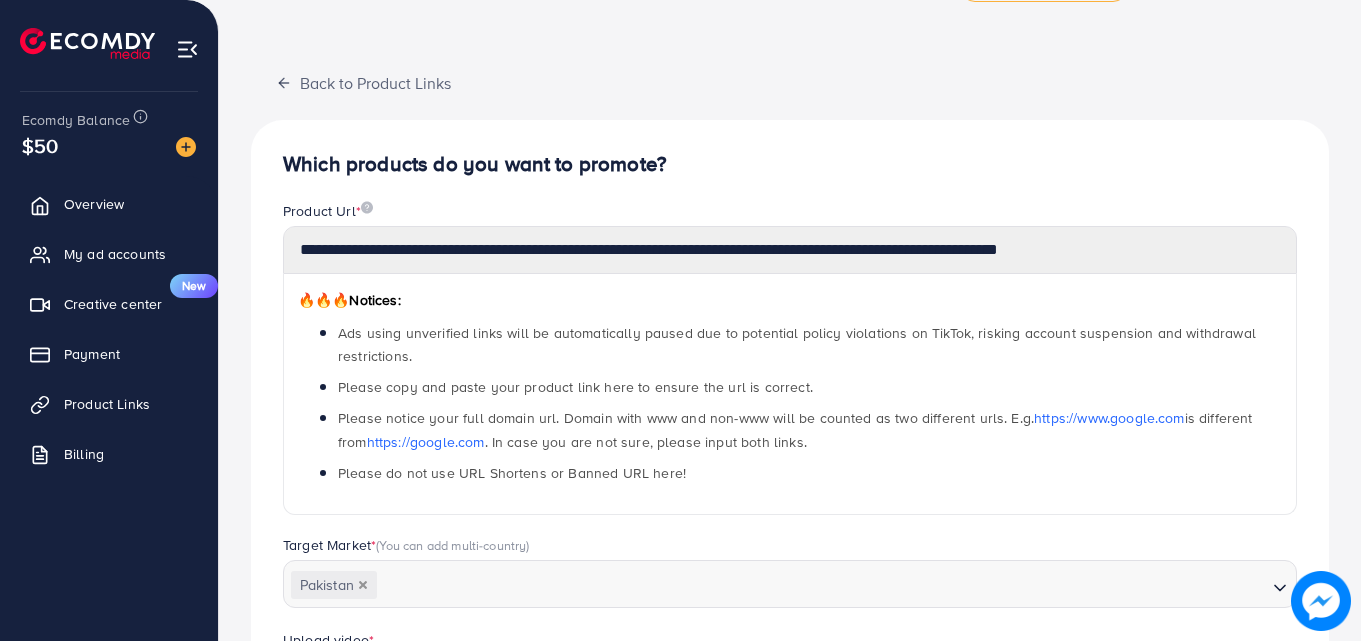 scroll, scrollTop: 27, scrollLeft: 0, axis: vertical 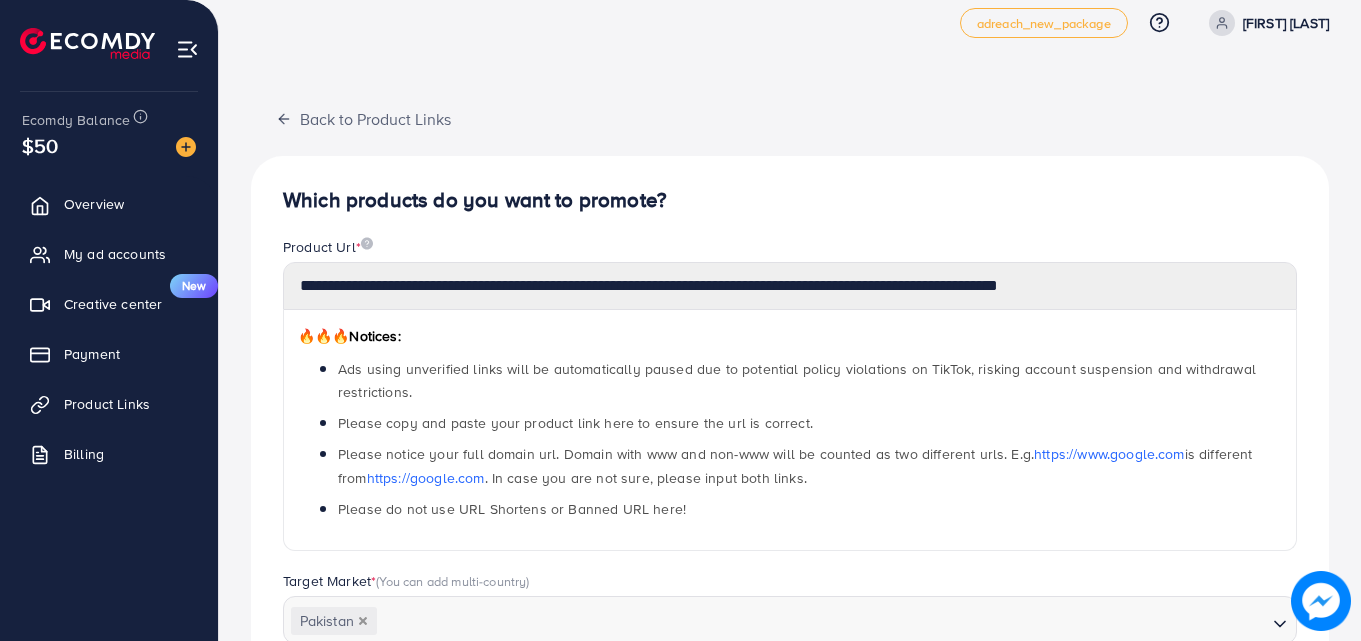 click on "**********" at bounding box center (790, 718) 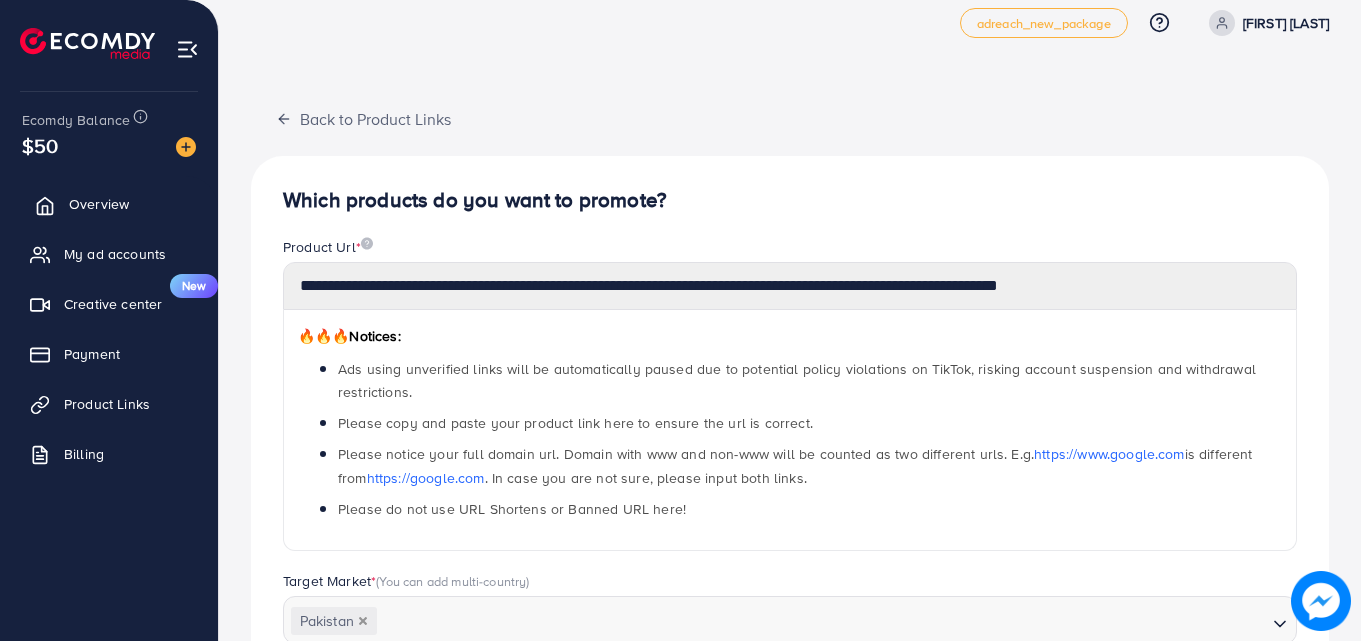 click on "Overview" at bounding box center (99, 204) 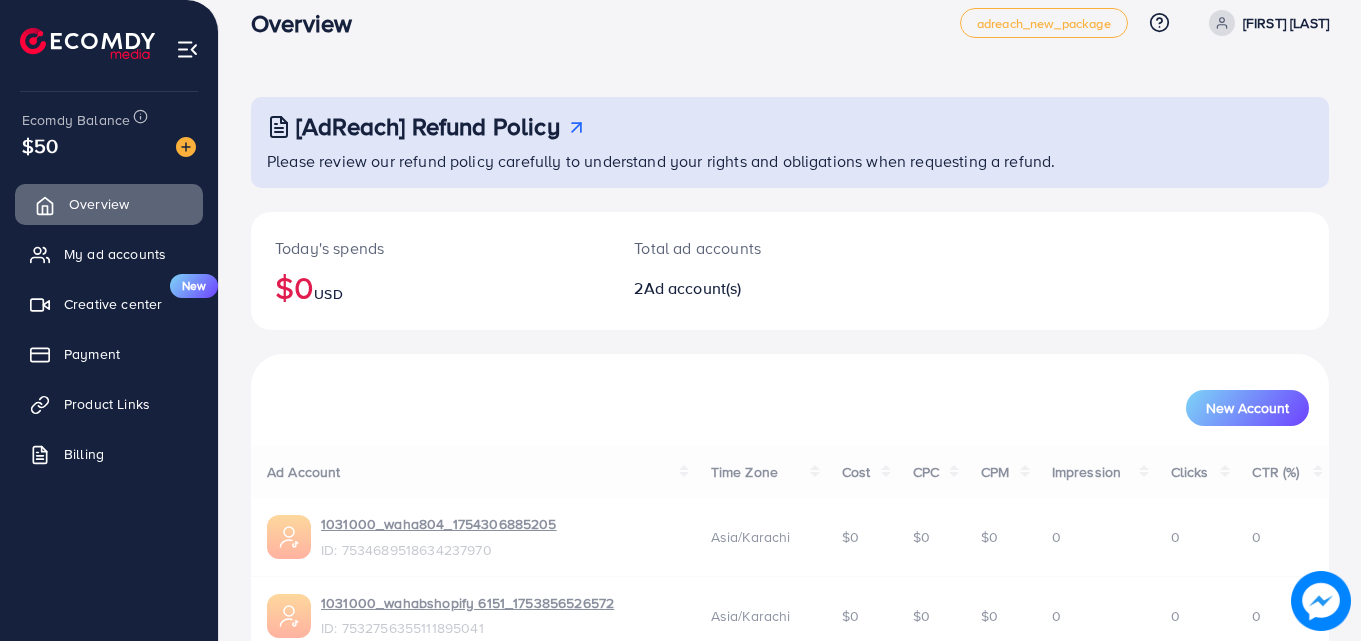 scroll, scrollTop: 0, scrollLeft: 0, axis: both 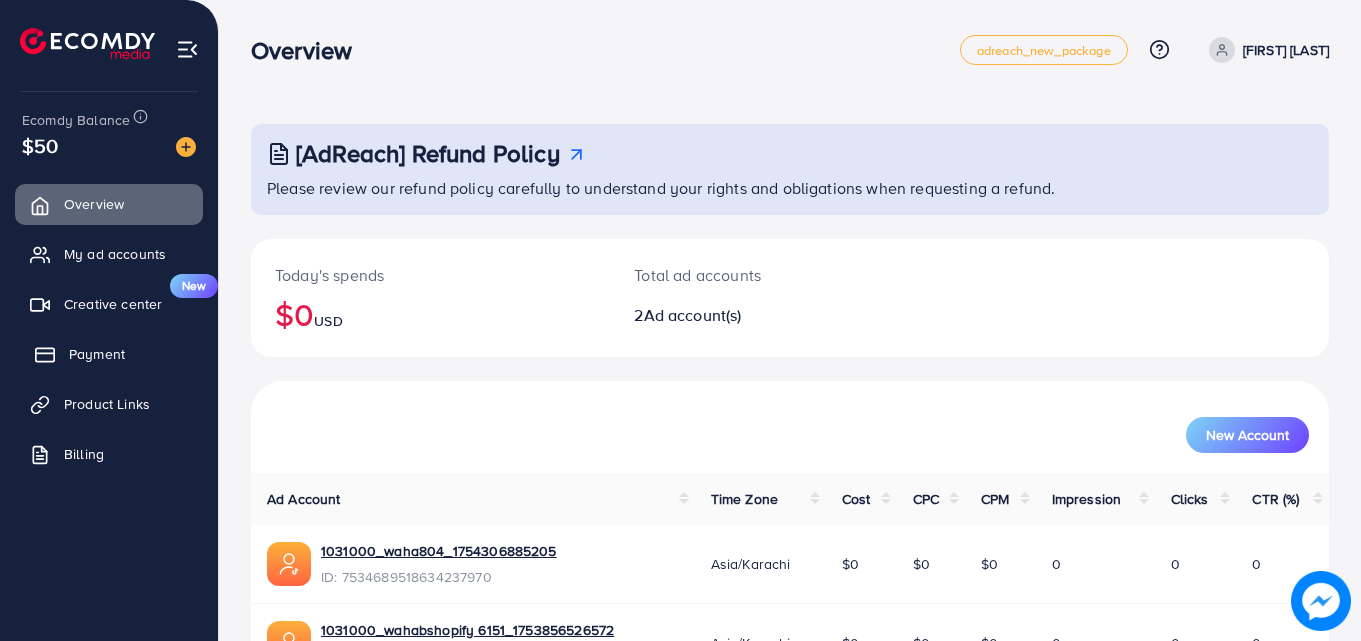 click on "Payment" at bounding box center [97, 354] 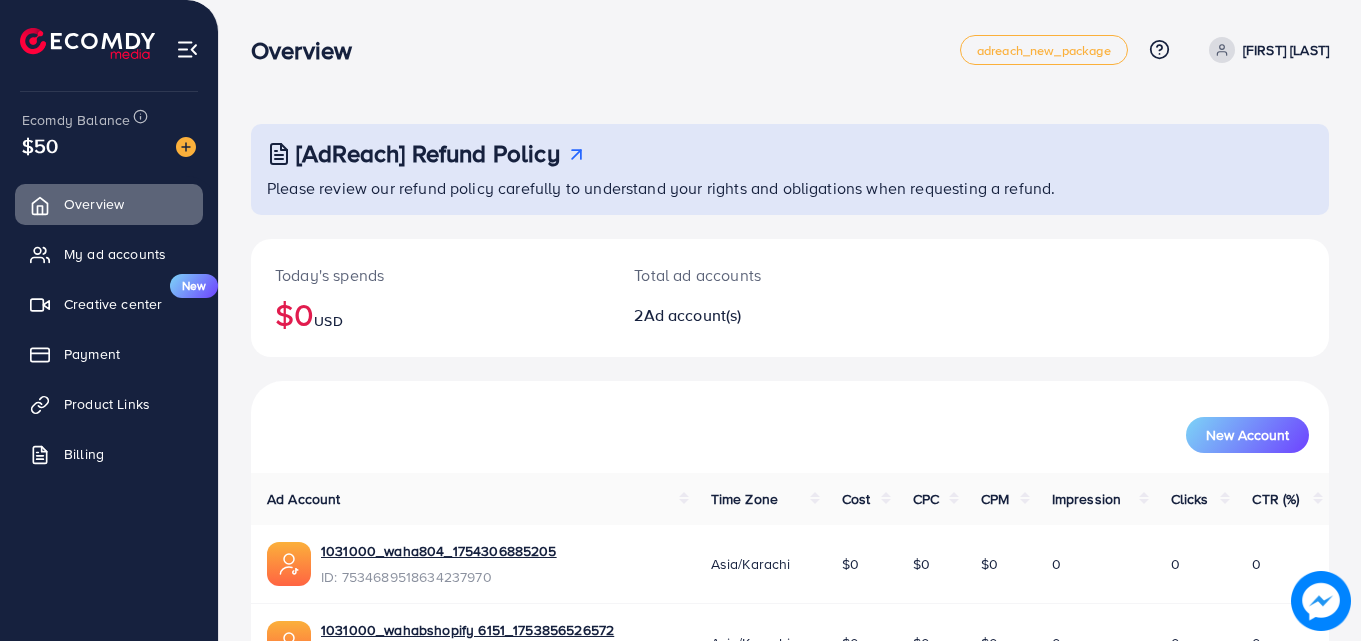 click on "[AdReach] Refund Policy" at bounding box center [428, 153] 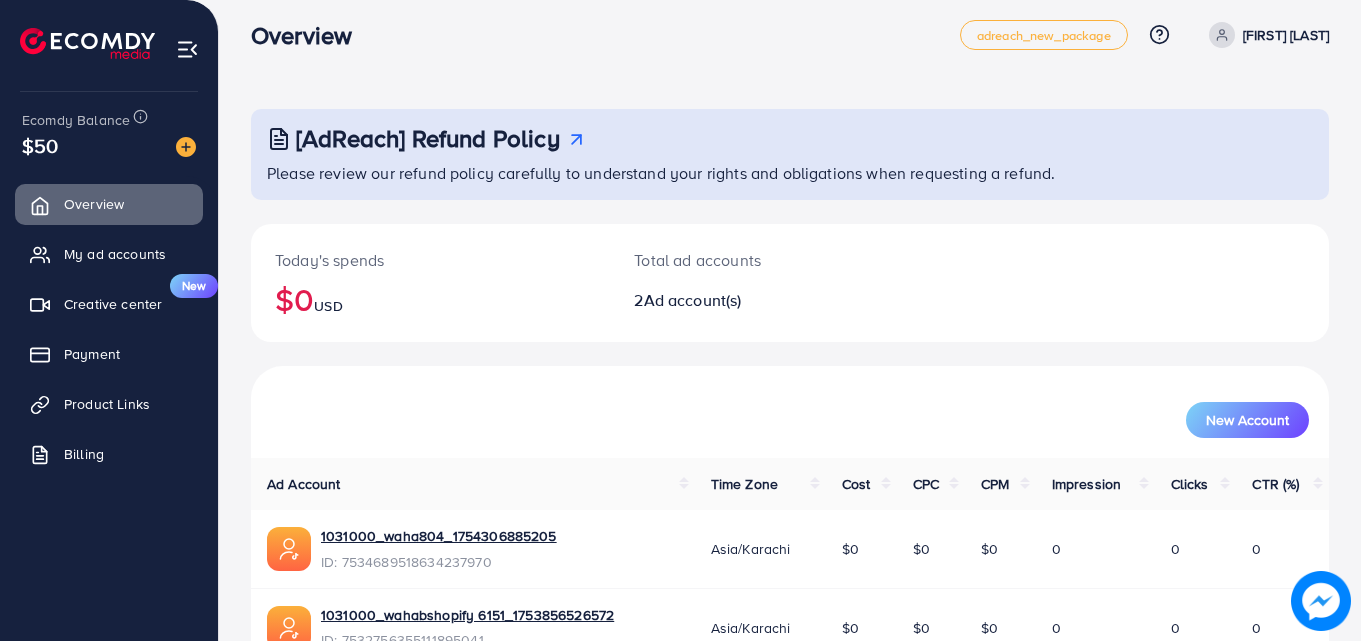 scroll, scrollTop: 126, scrollLeft: 0, axis: vertical 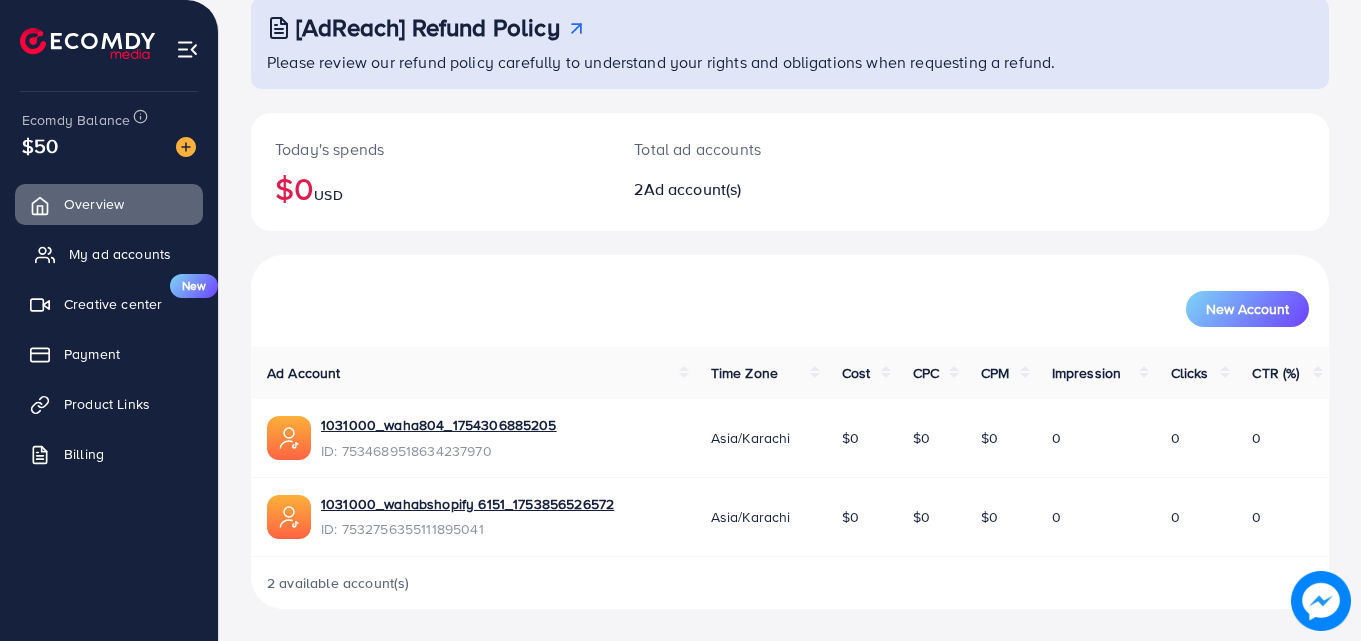 click on "My ad accounts" at bounding box center (120, 254) 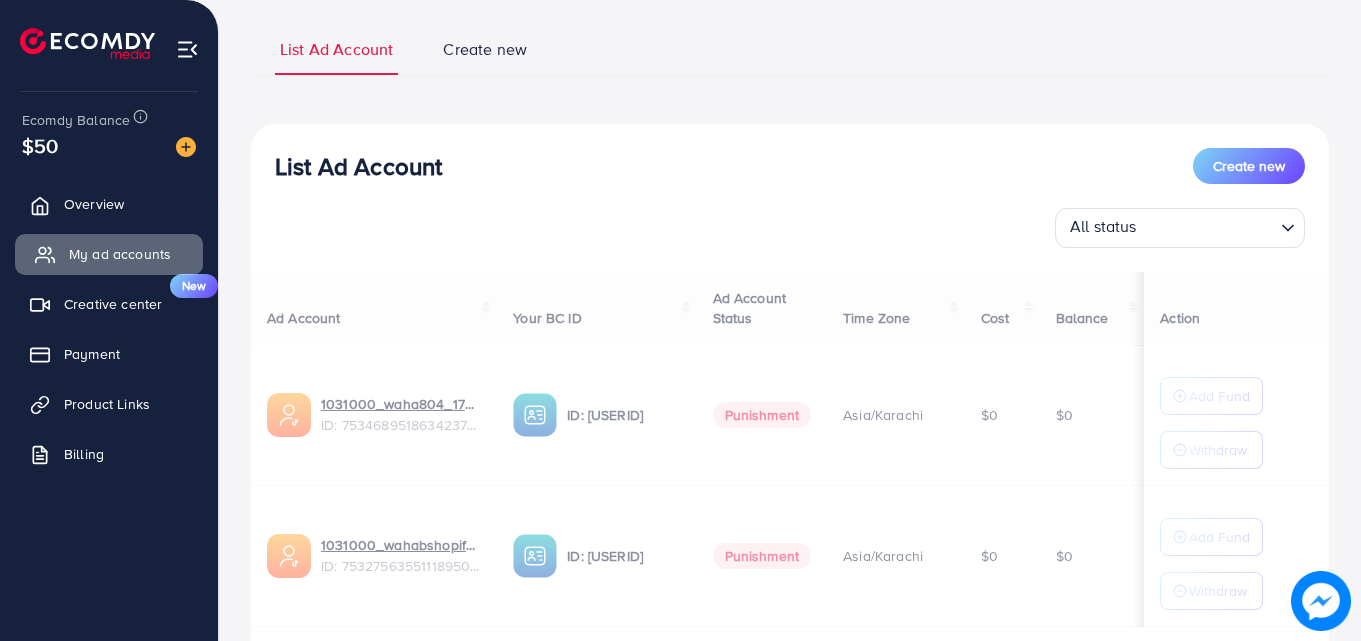 scroll, scrollTop: 0, scrollLeft: 0, axis: both 